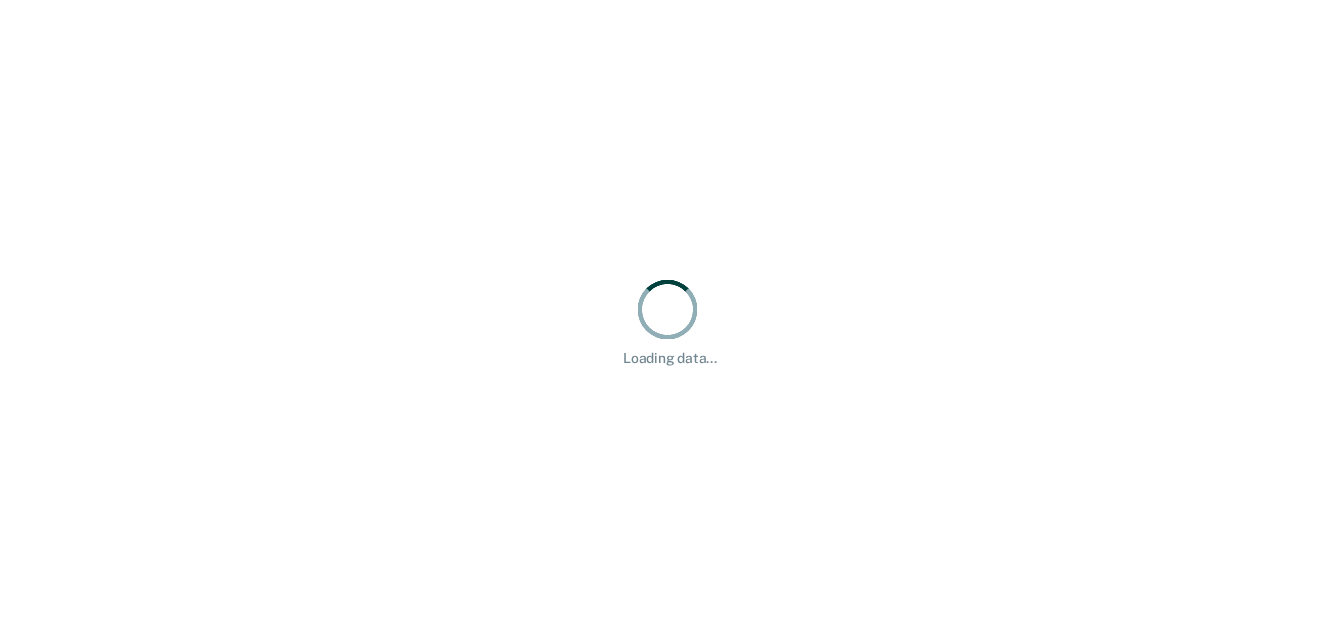 scroll, scrollTop: 0, scrollLeft: 0, axis: both 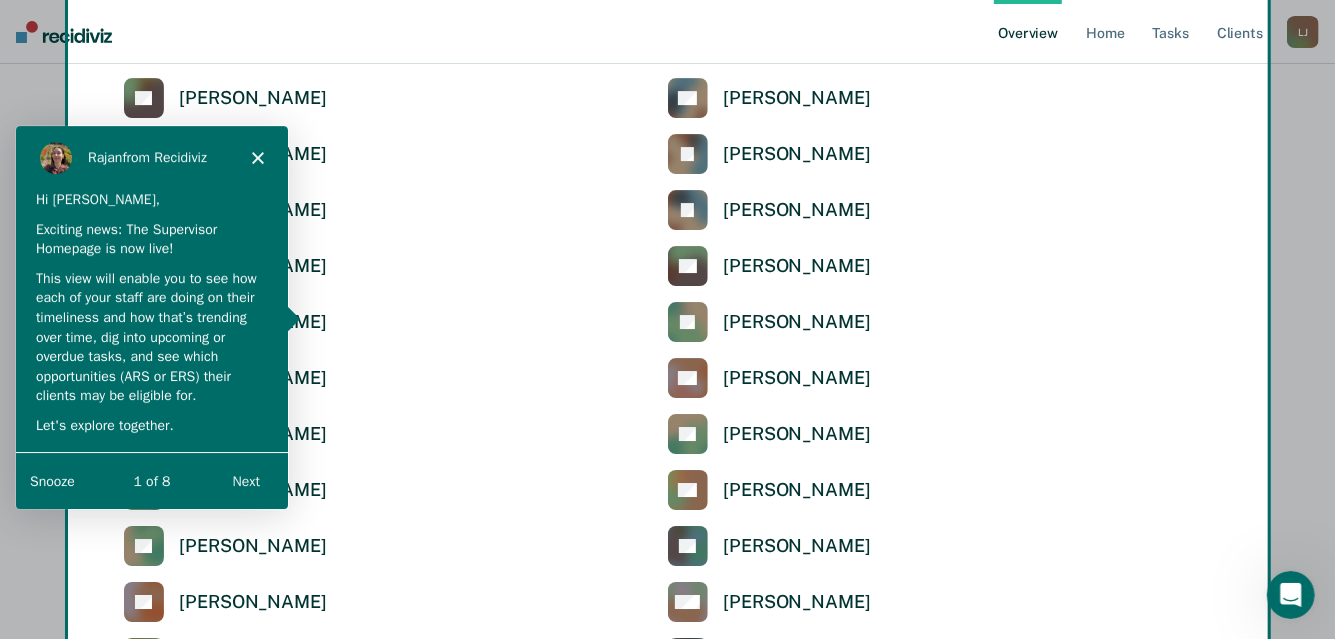 click on "Next" at bounding box center (245, 479) 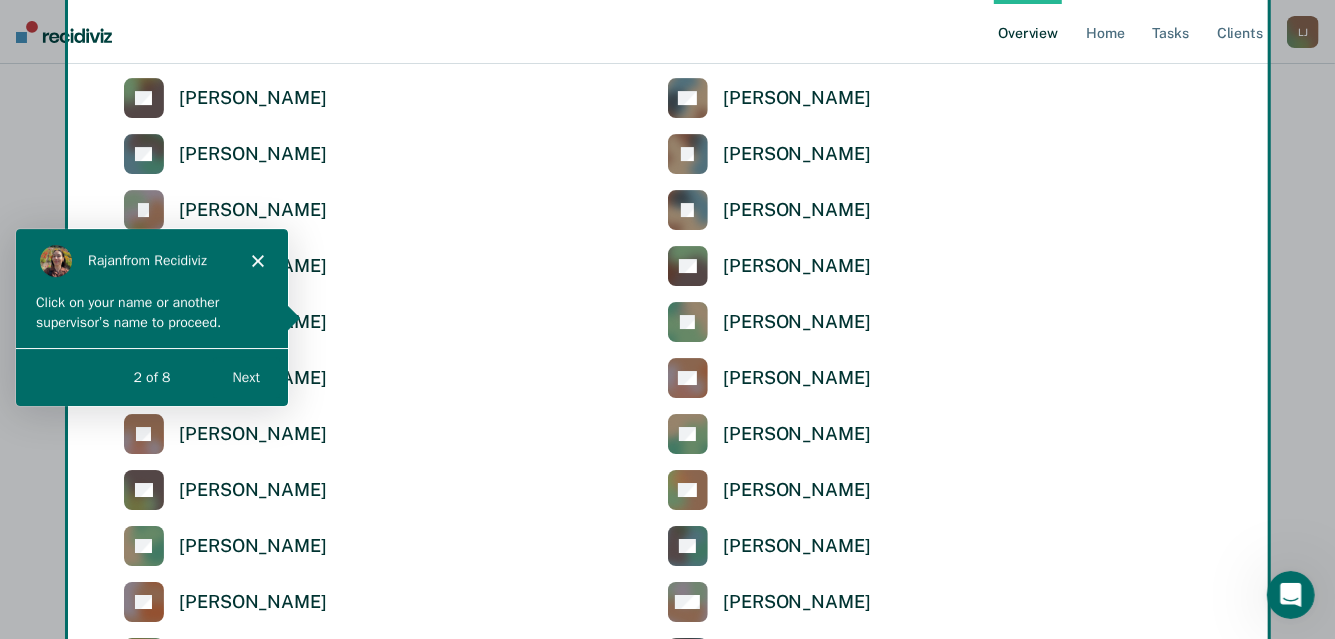 scroll, scrollTop: 0, scrollLeft: 0, axis: both 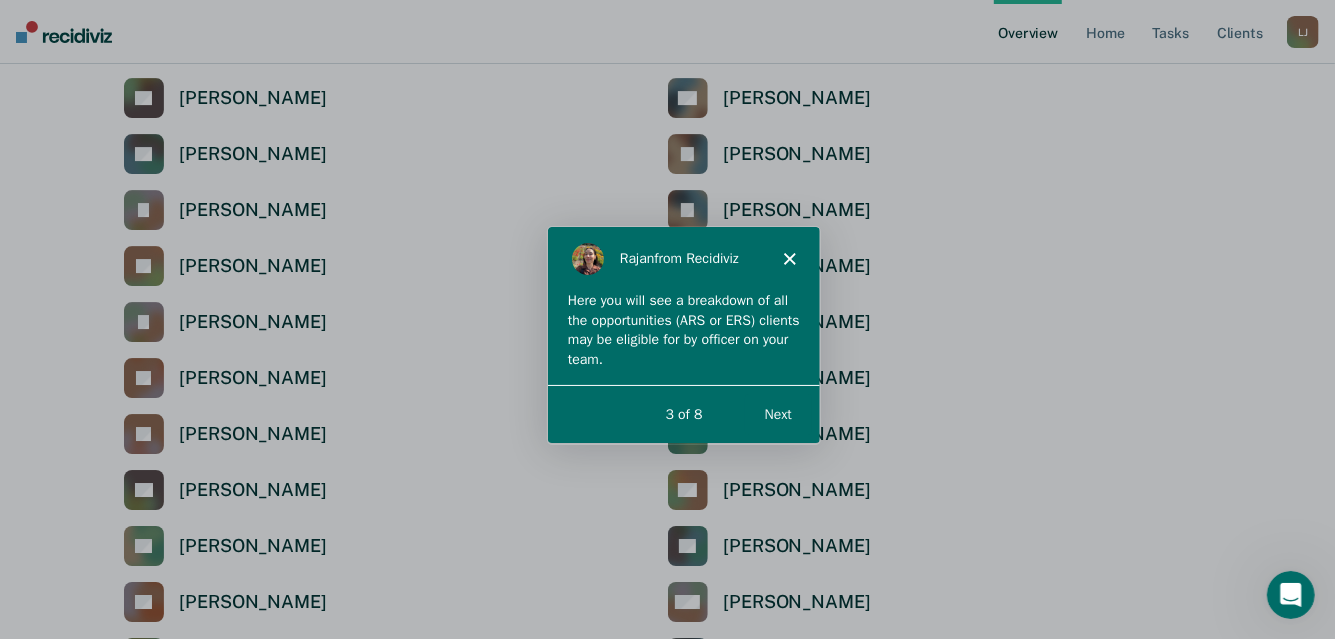 click on "Next" at bounding box center [776, 413] 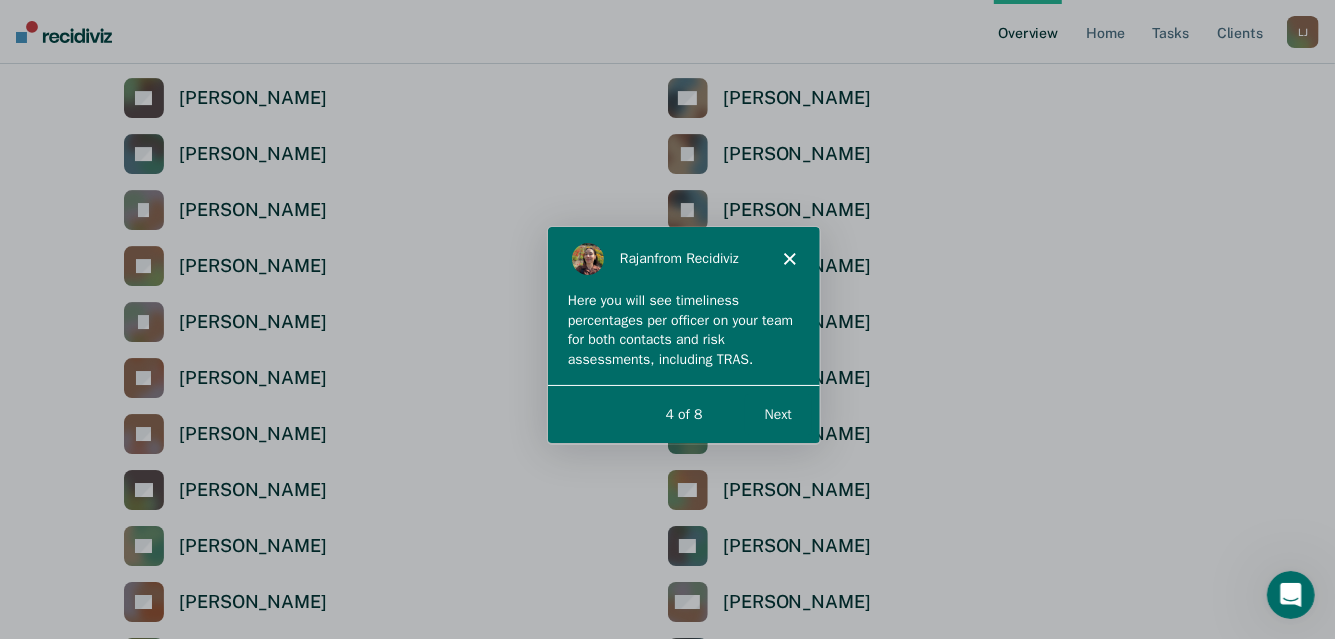 scroll, scrollTop: 0, scrollLeft: 0, axis: both 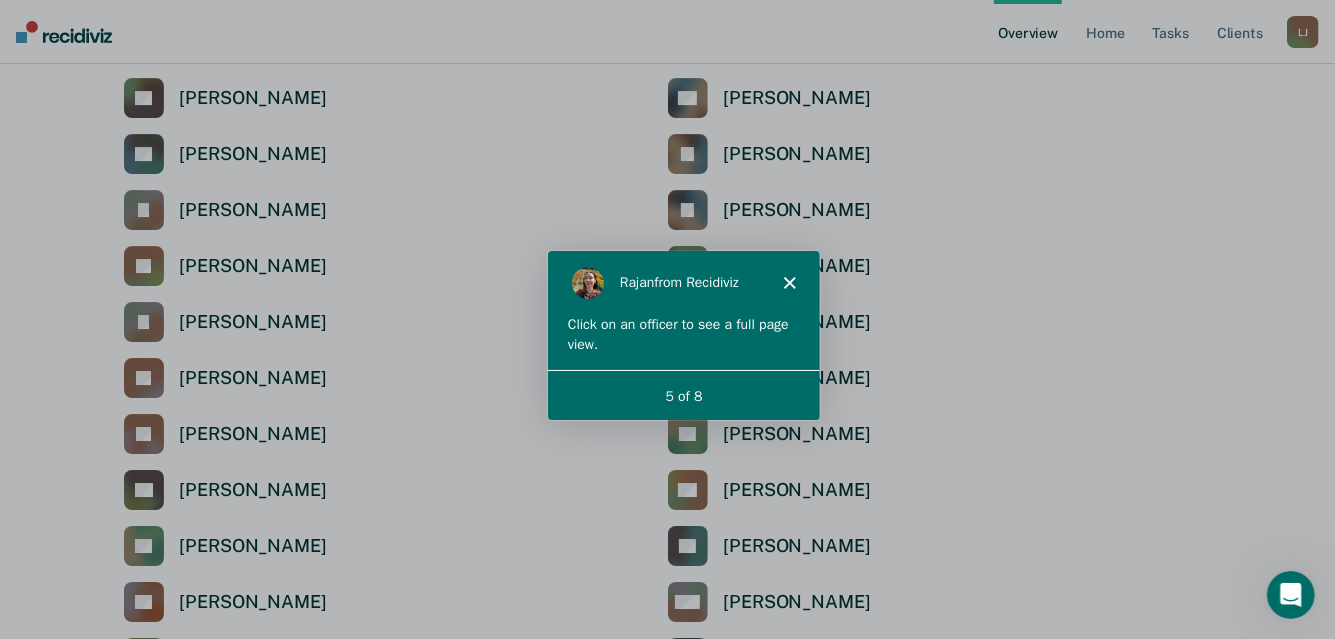 drag, startPoint x: 713, startPoint y: 378, endPoint x: 727, endPoint y: 370, distance: 16.124516 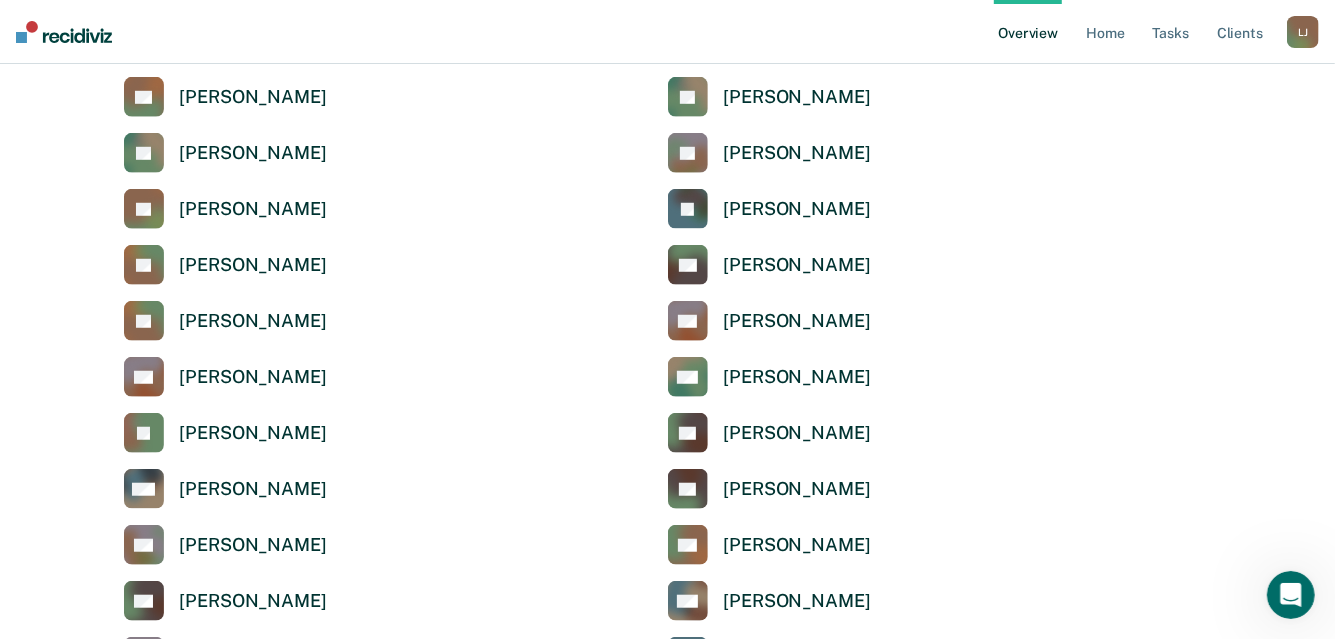 scroll, scrollTop: 900, scrollLeft: 0, axis: vertical 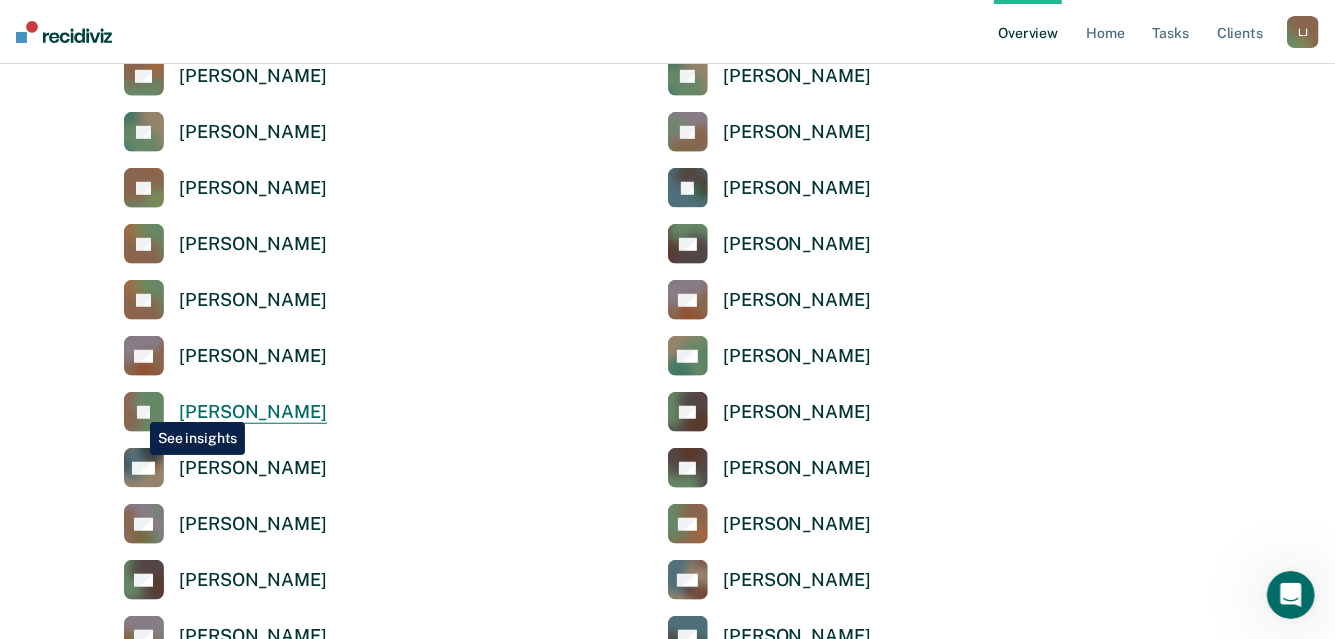 click 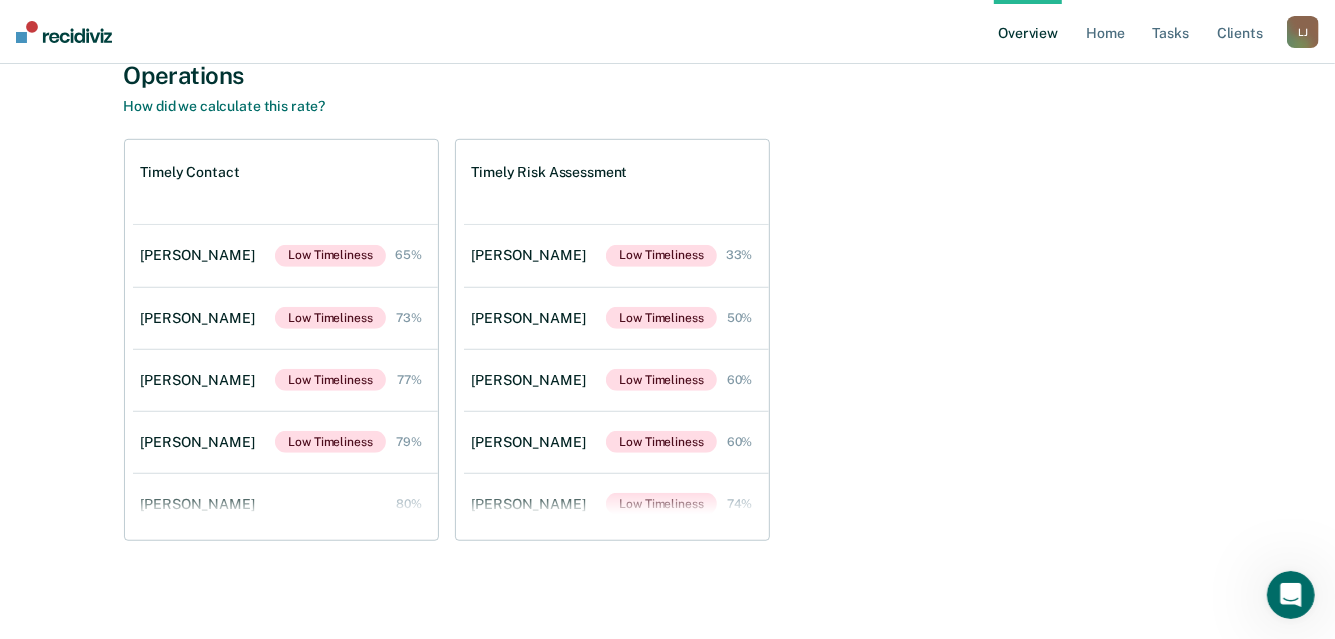 scroll, scrollTop: 730, scrollLeft: 0, axis: vertical 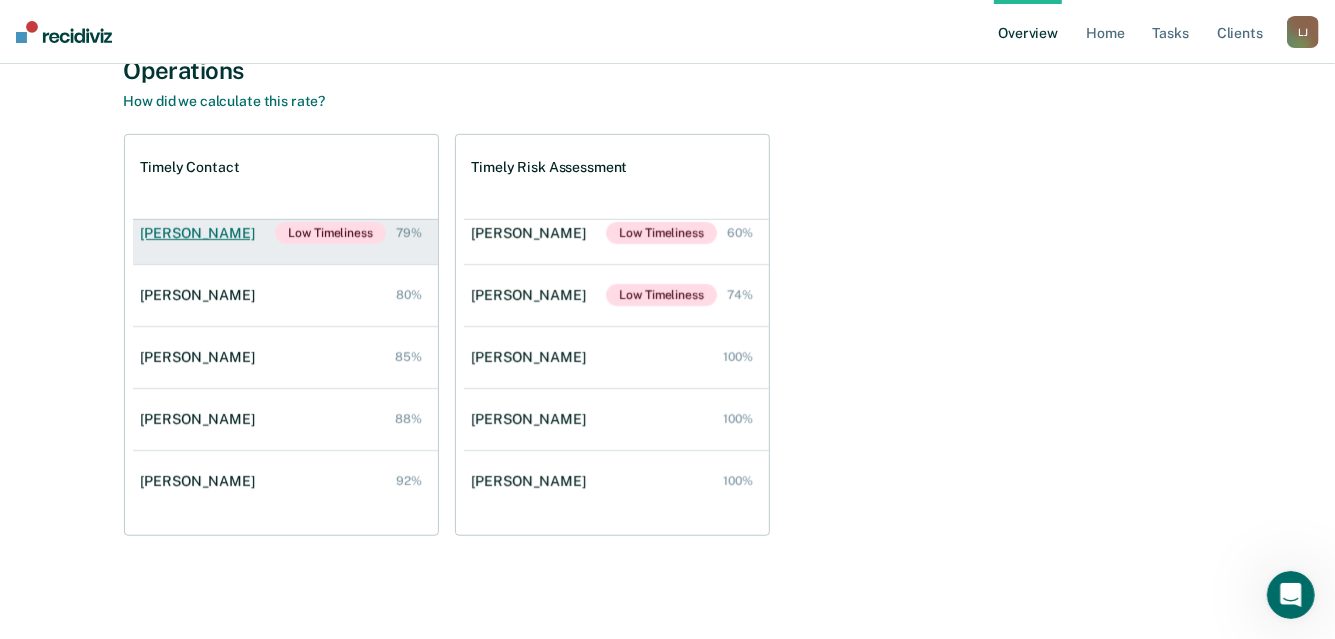 click on "[PERSON_NAME]" at bounding box center (202, 233) 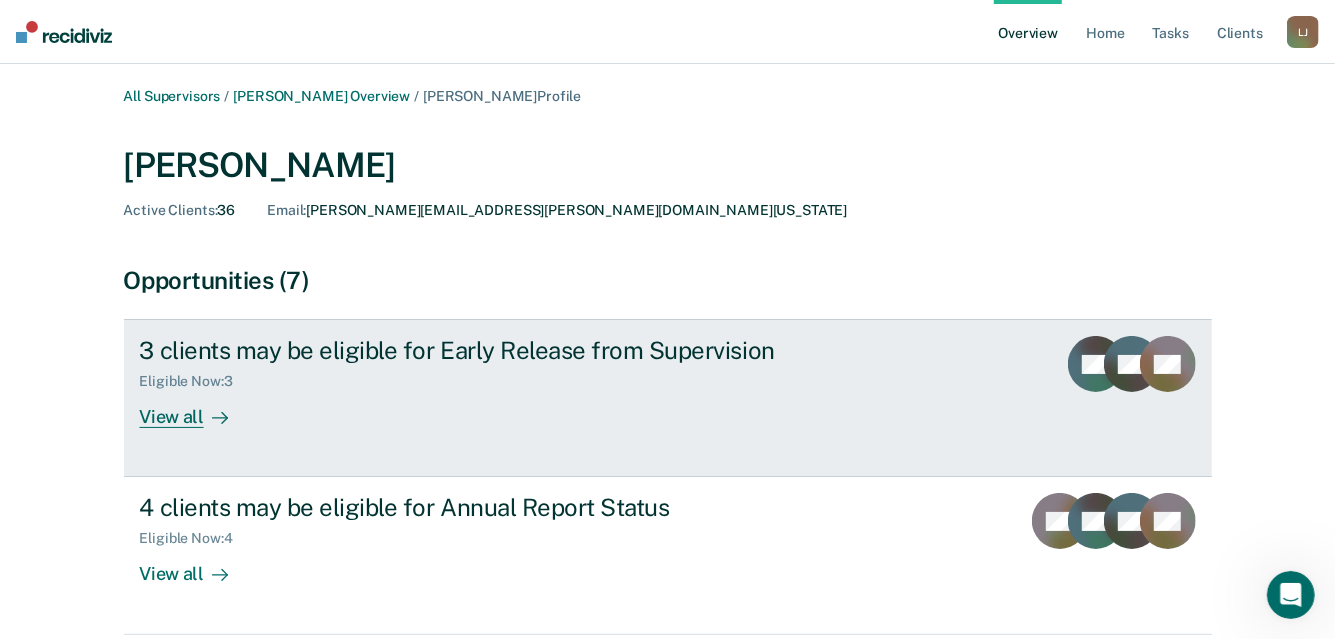 click on "View all" at bounding box center (196, 409) 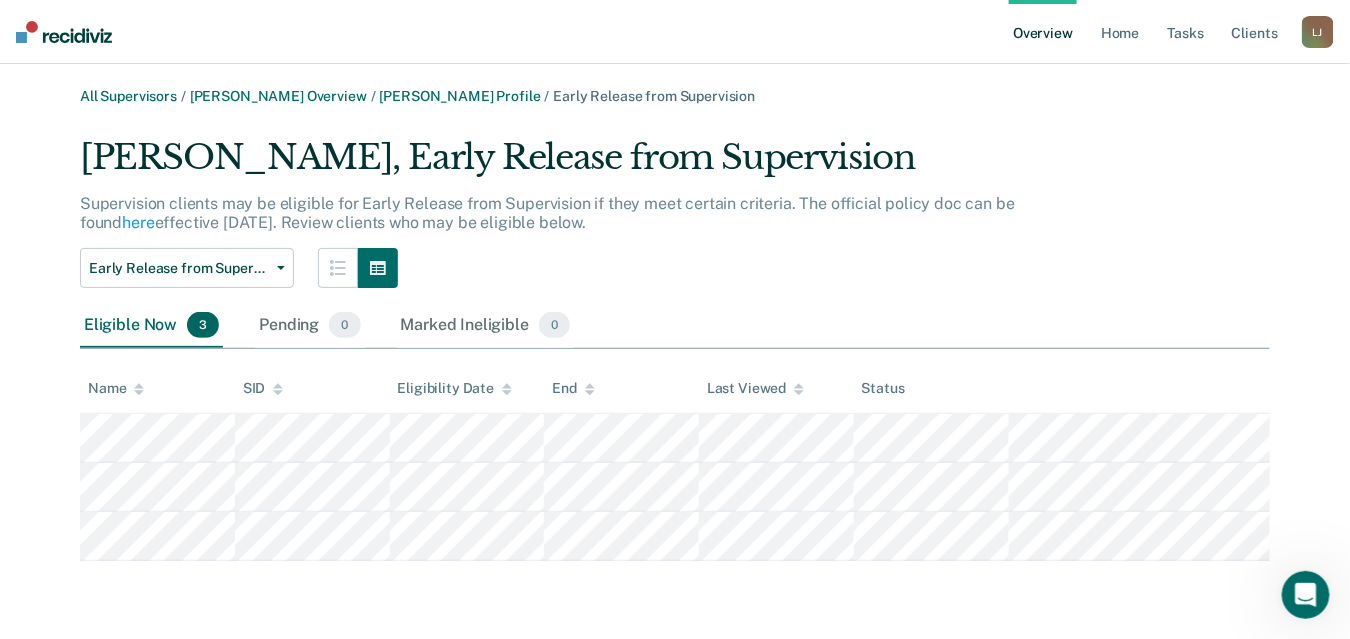 click on "[PERSON_NAME]" at bounding box center [1318, 32] 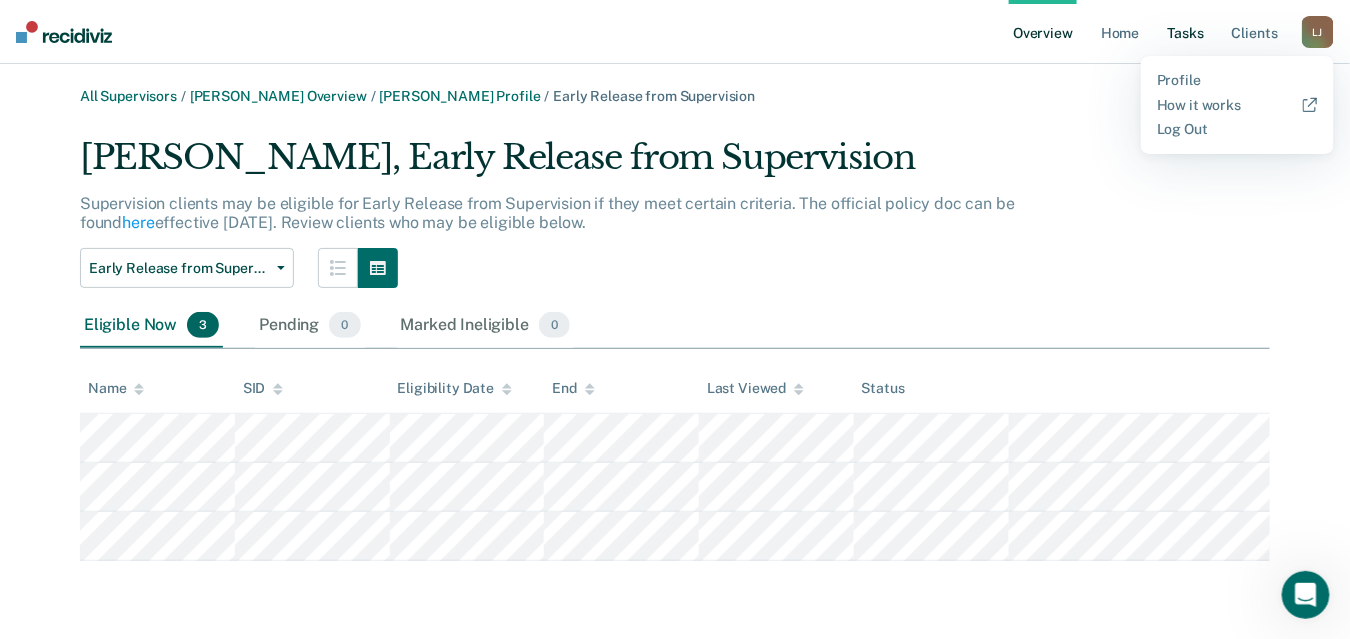 click on "Tasks" at bounding box center [1186, 32] 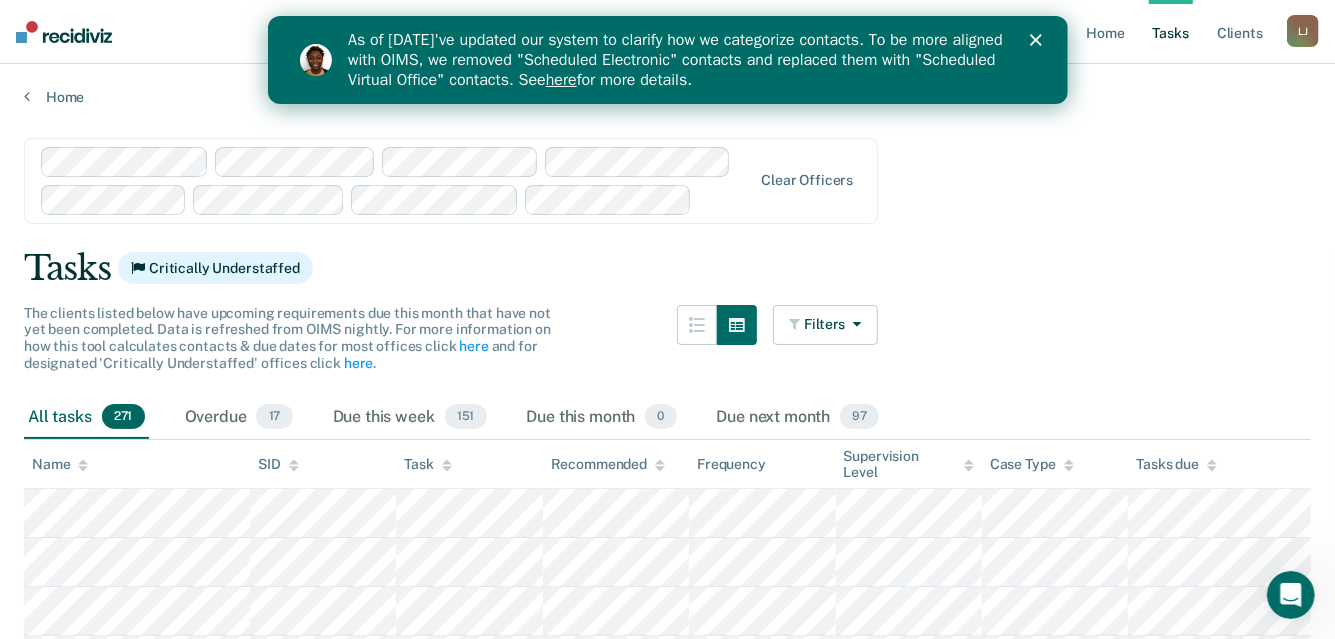 scroll, scrollTop: 0, scrollLeft: 0, axis: both 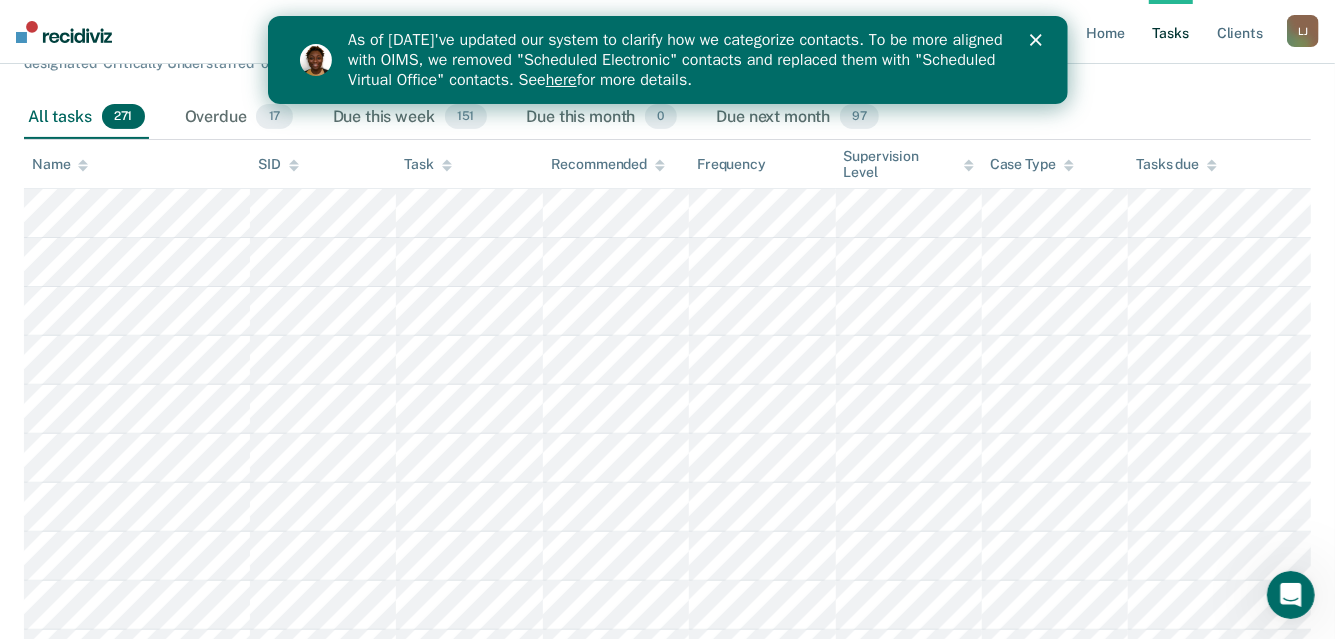click at bounding box center (1039, 40) 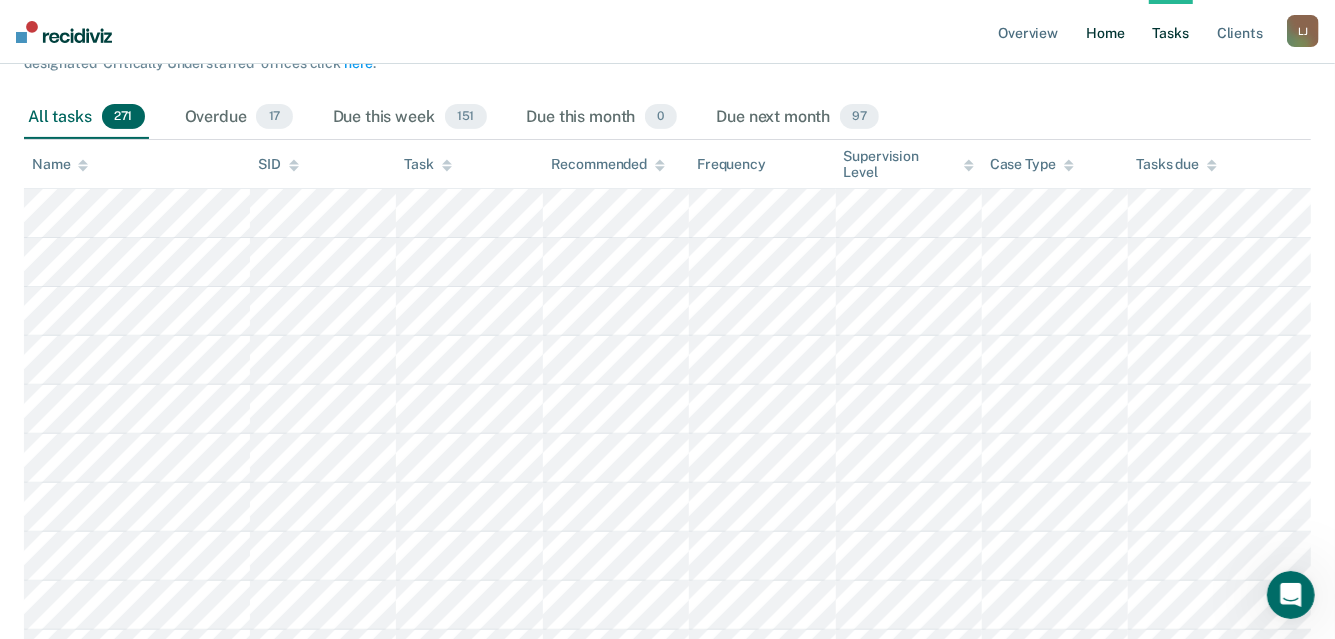 click on "Home" at bounding box center [1105, 32] 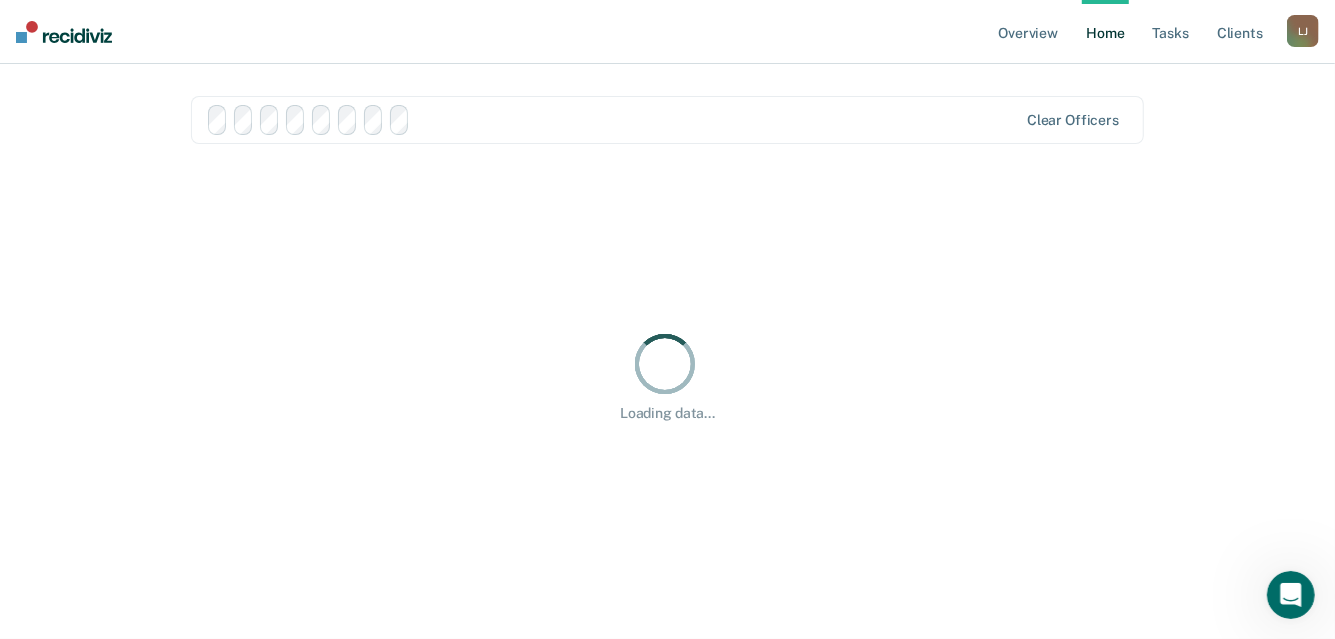 scroll, scrollTop: 0, scrollLeft: 0, axis: both 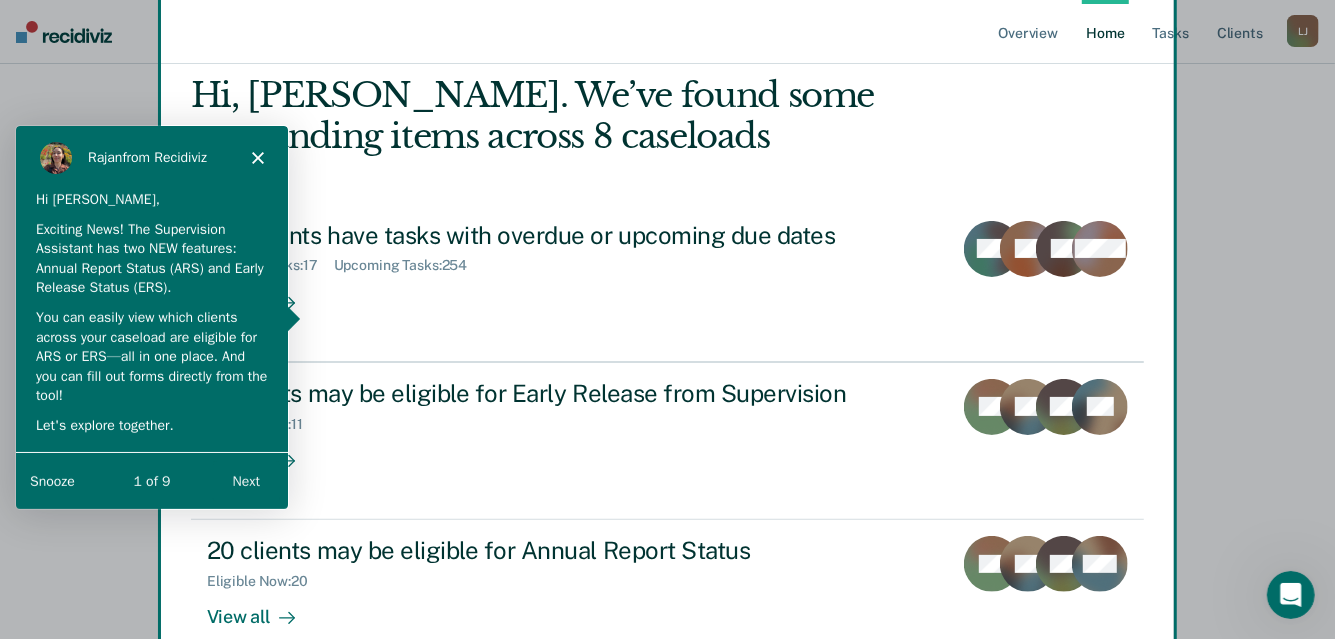 click 